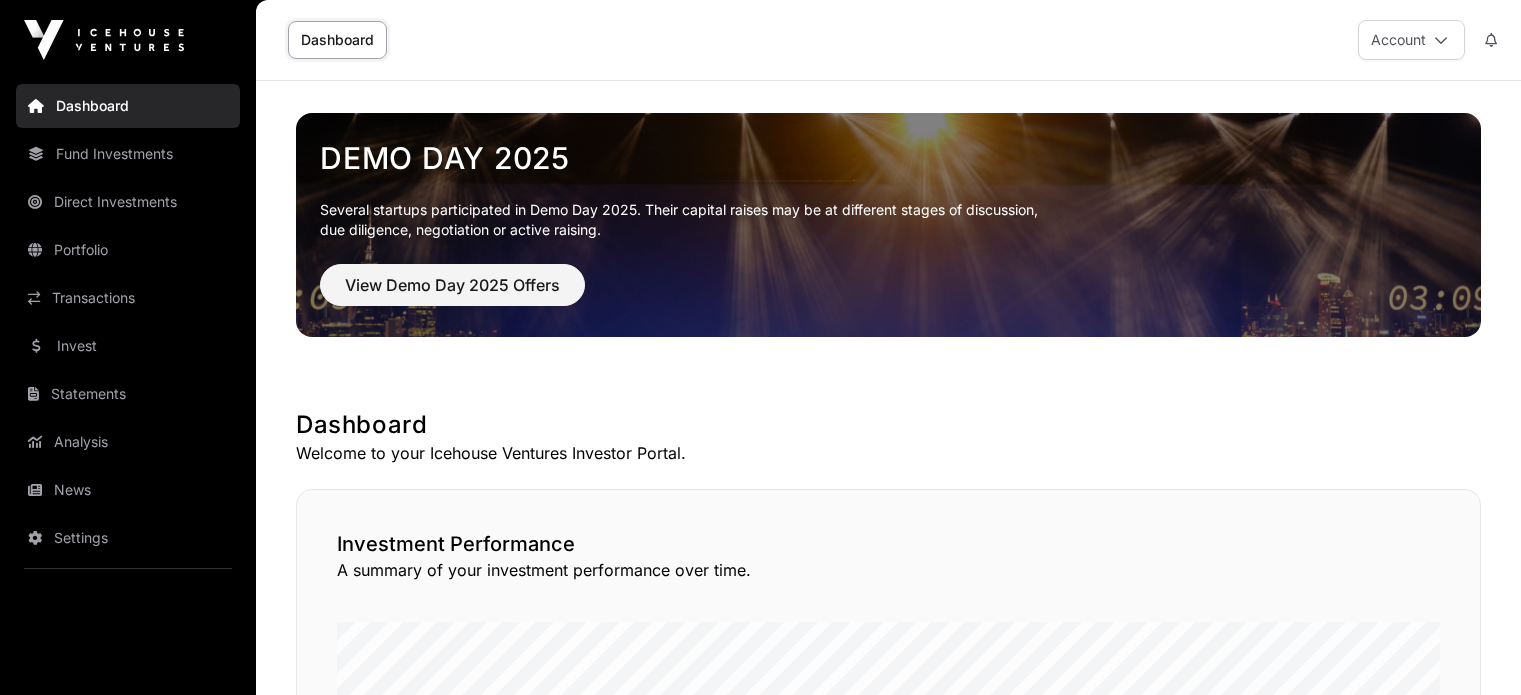 scroll, scrollTop: 0, scrollLeft: 0, axis: both 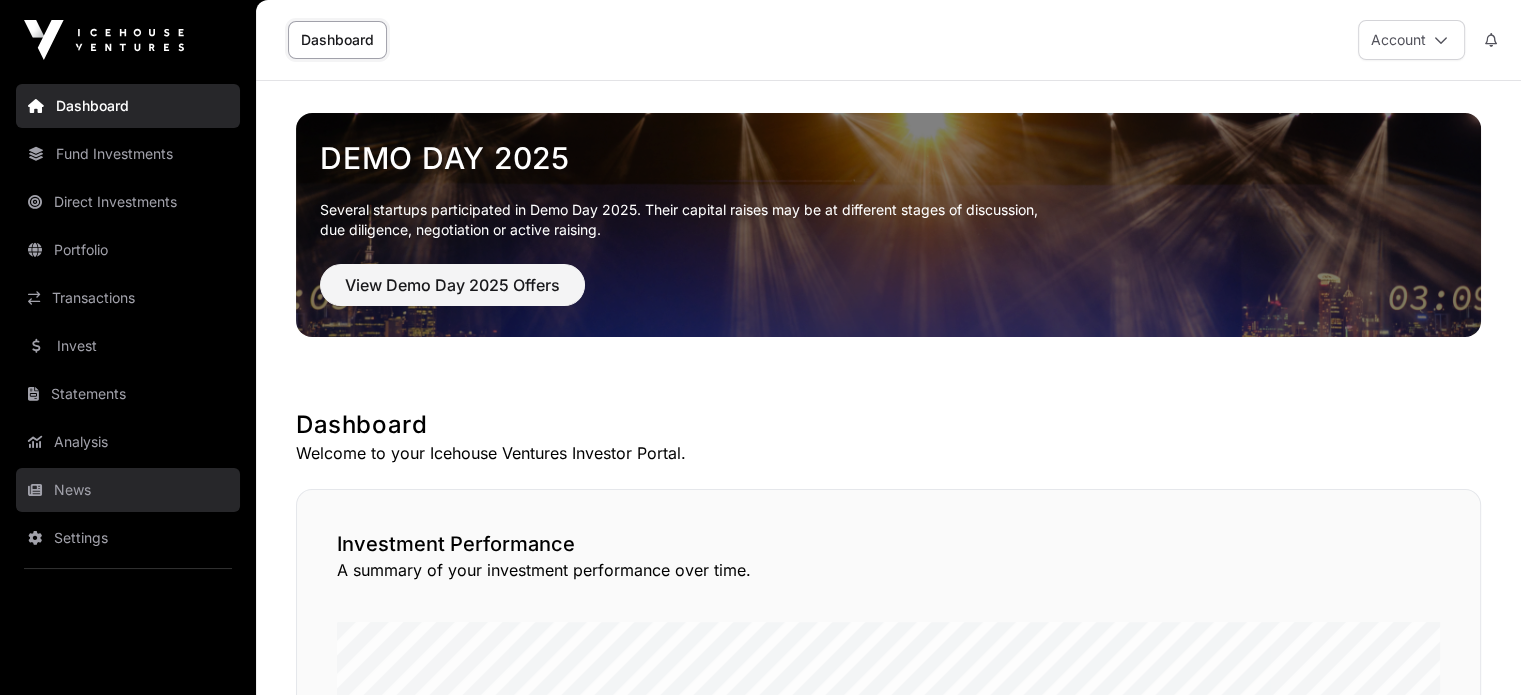 click on "News" 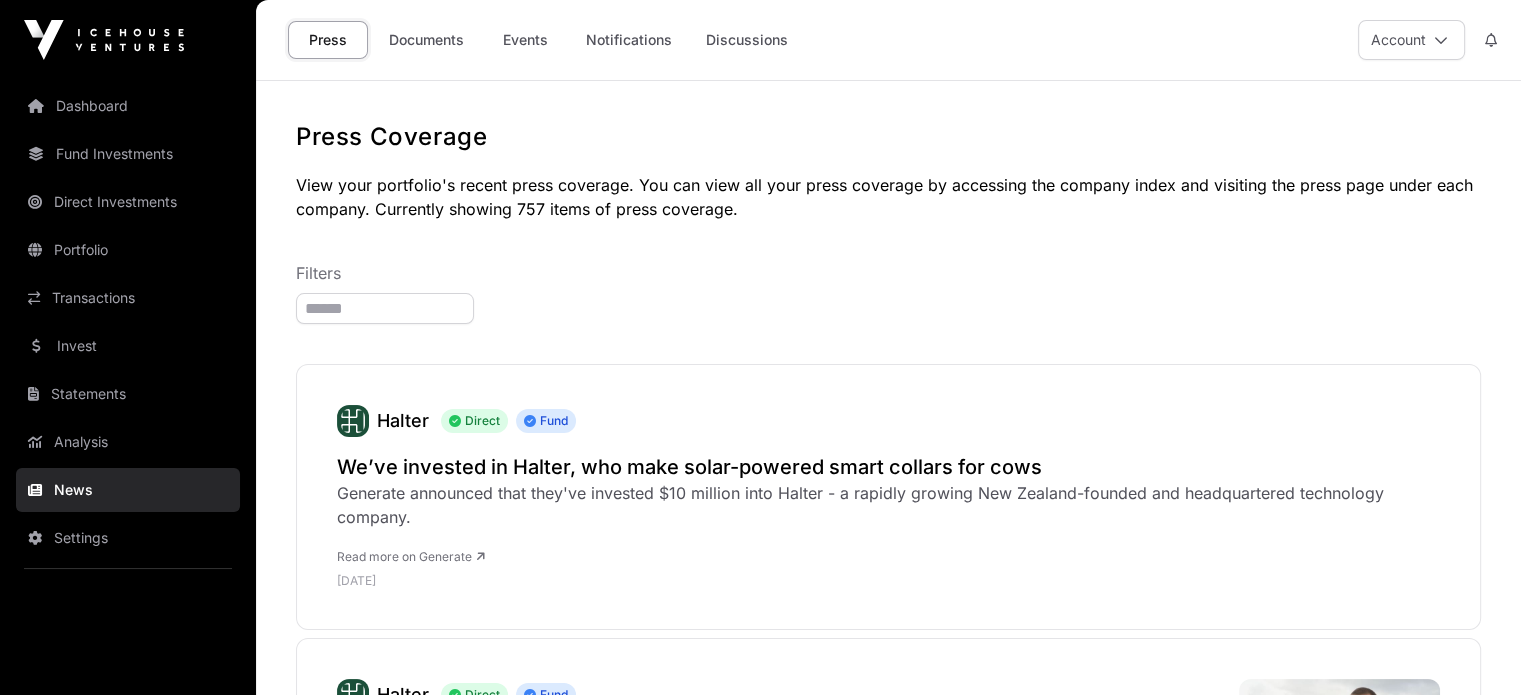 click on "News" 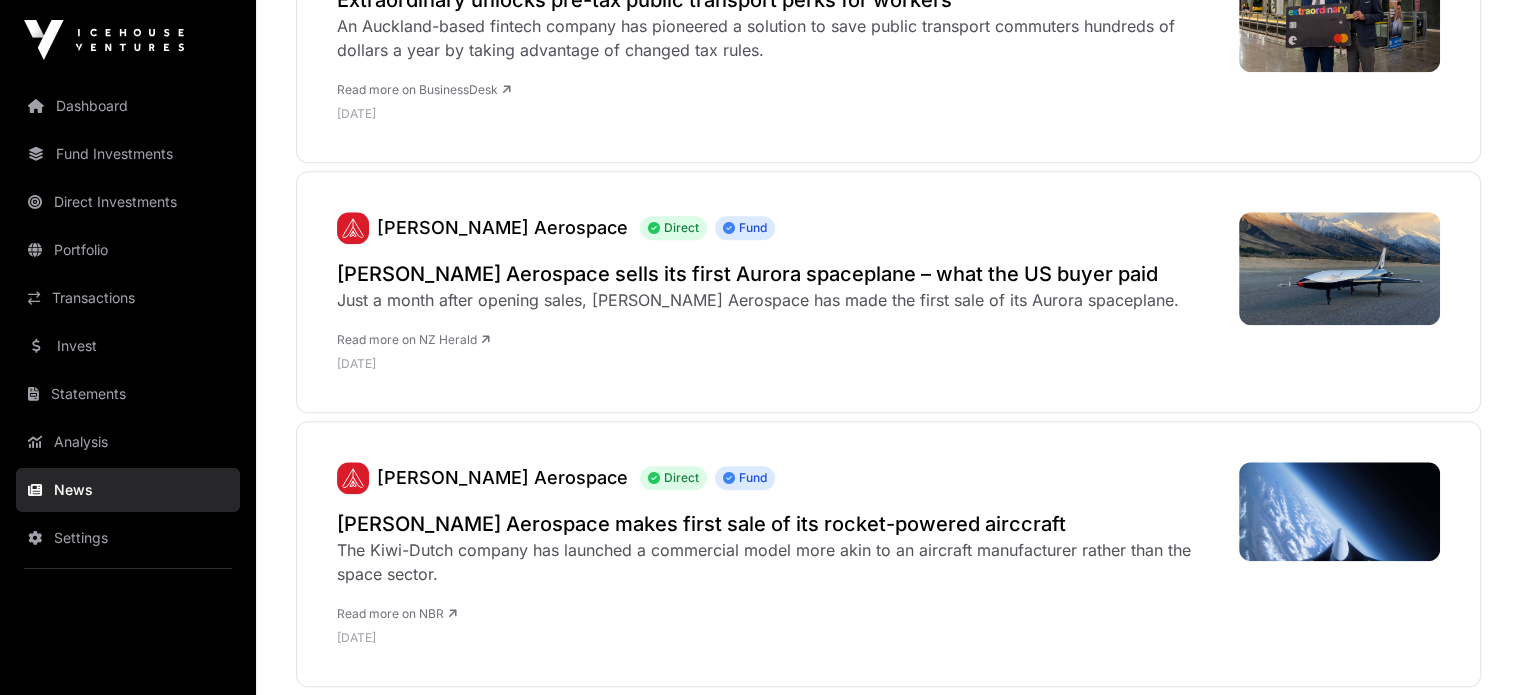 scroll, scrollTop: 2119, scrollLeft: 0, axis: vertical 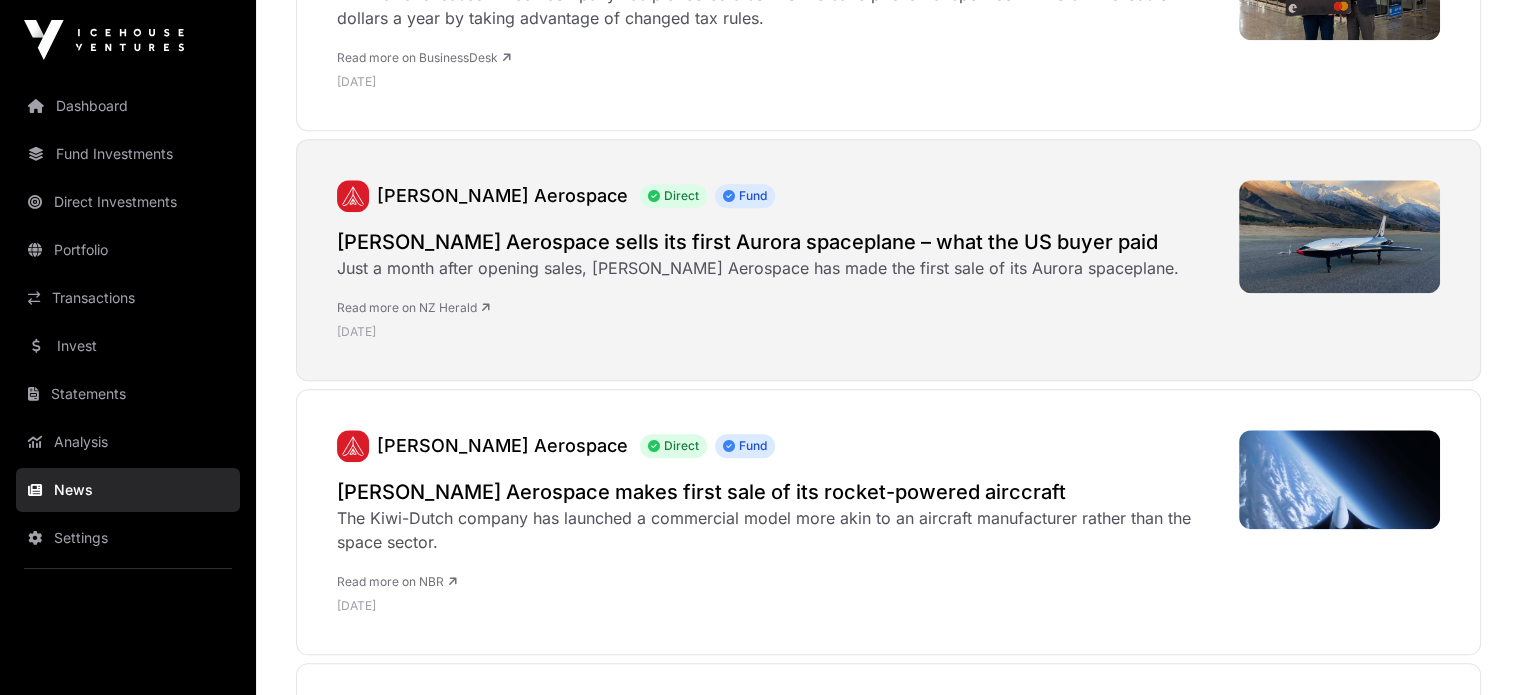 click on "Just a month after opening sales, [PERSON_NAME] Aerospace has made the first sale of its Aurora spaceplane." 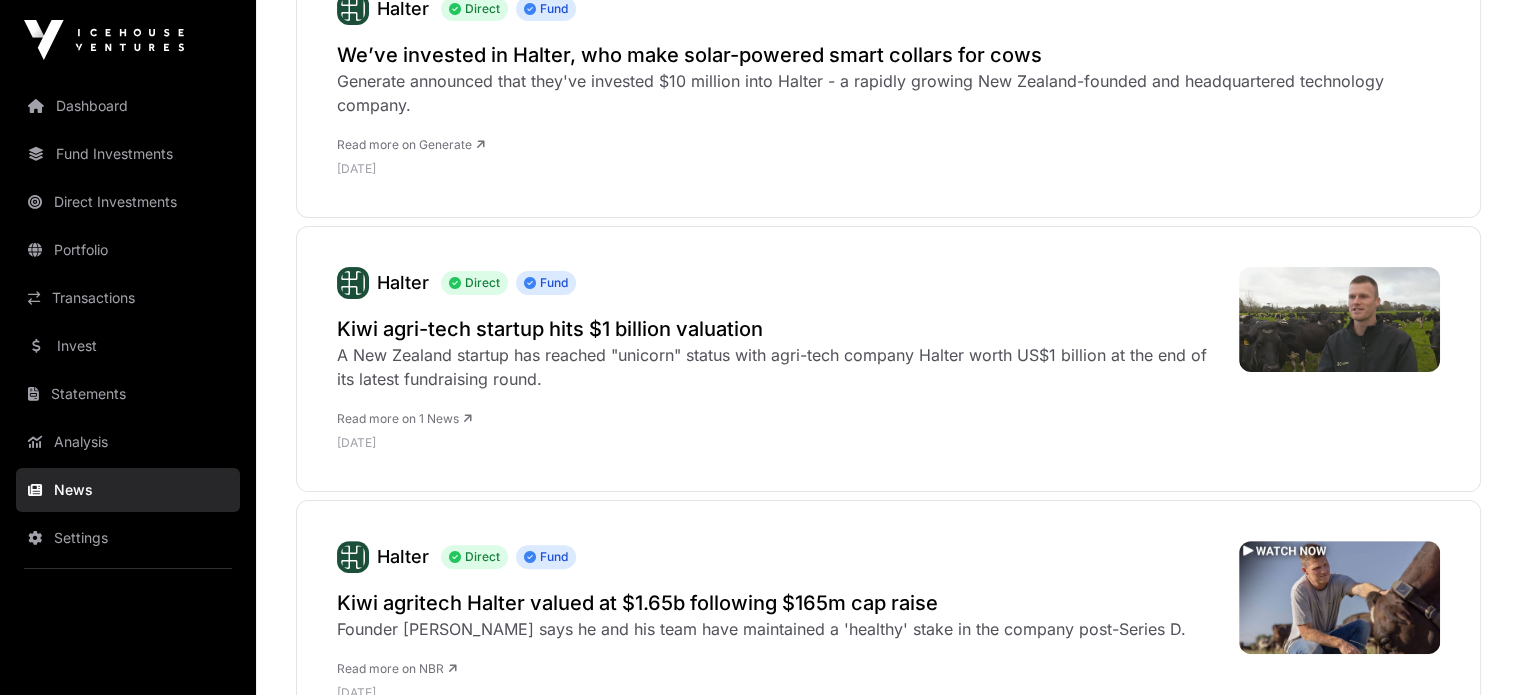 scroll, scrollTop: 0, scrollLeft: 0, axis: both 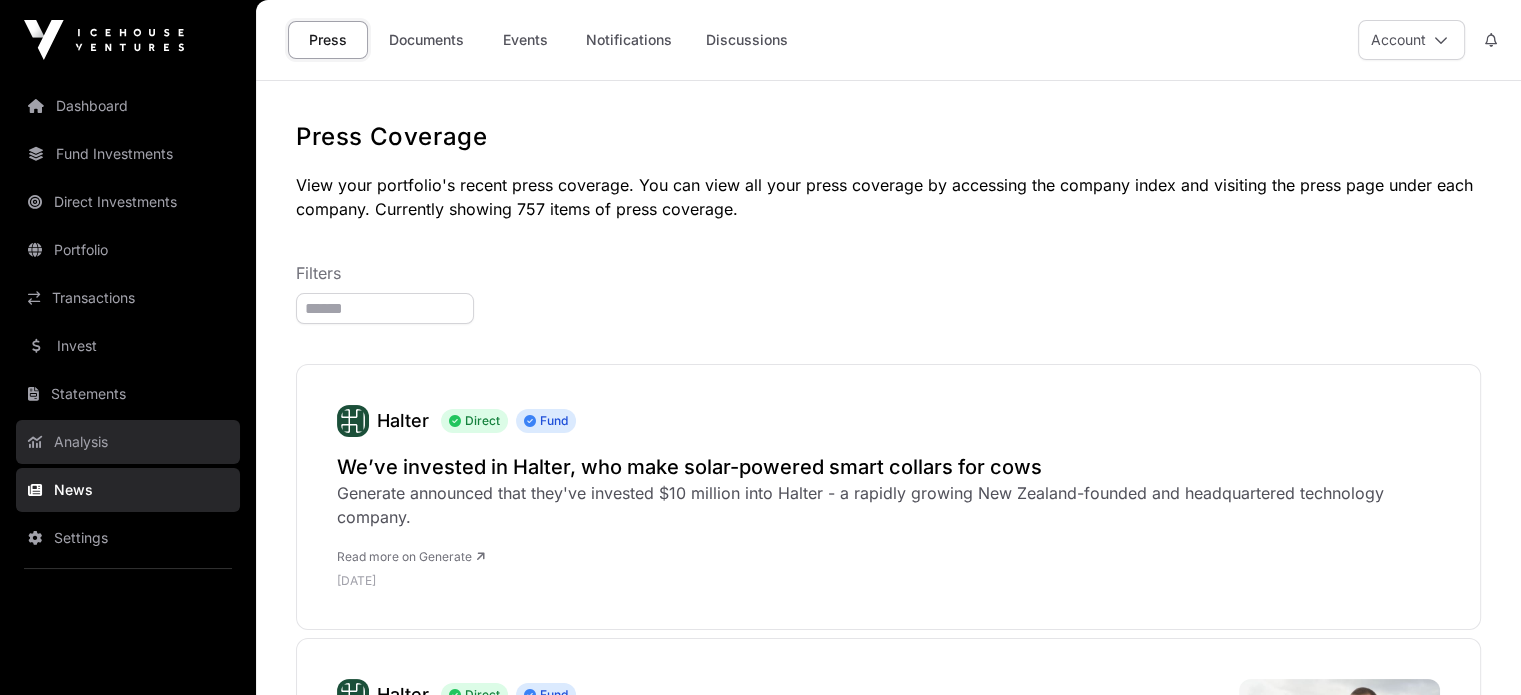 click on "Analysis" 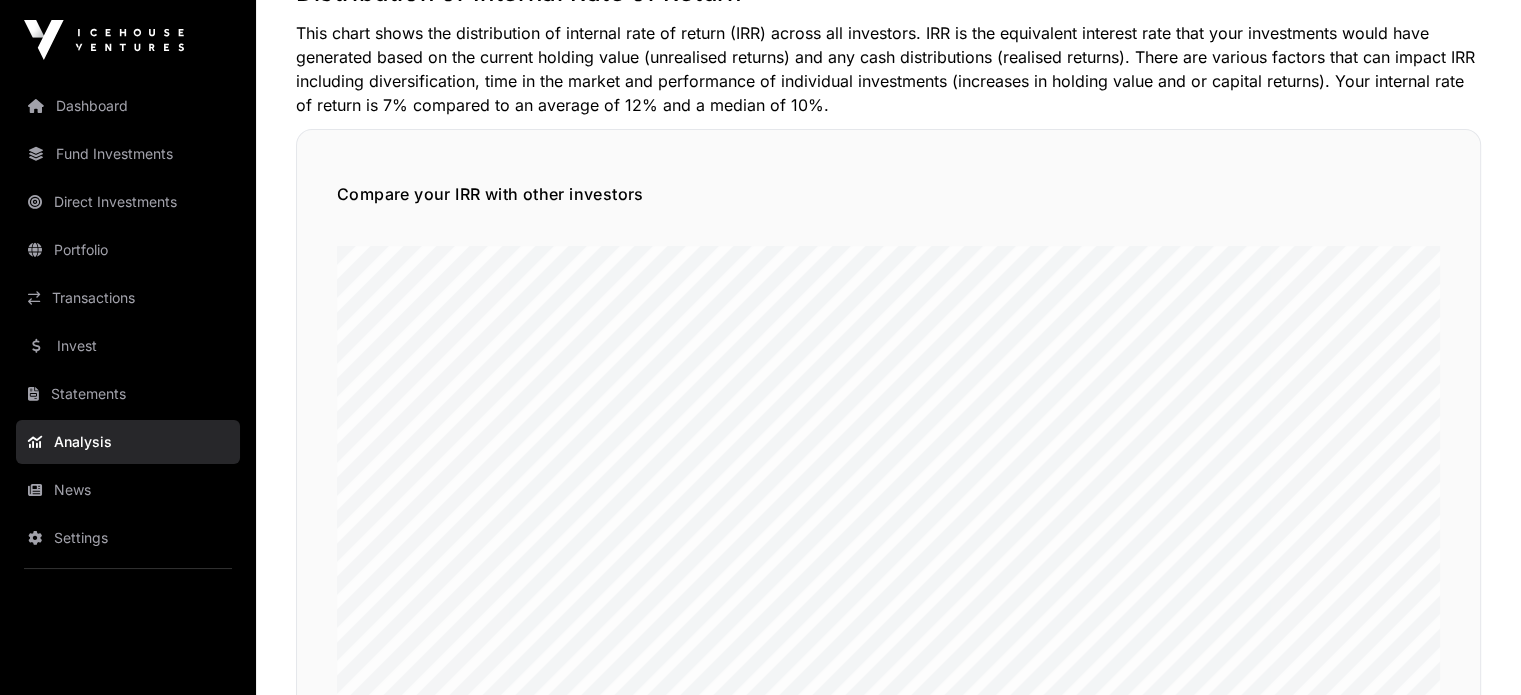 scroll, scrollTop: 0, scrollLeft: 0, axis: both 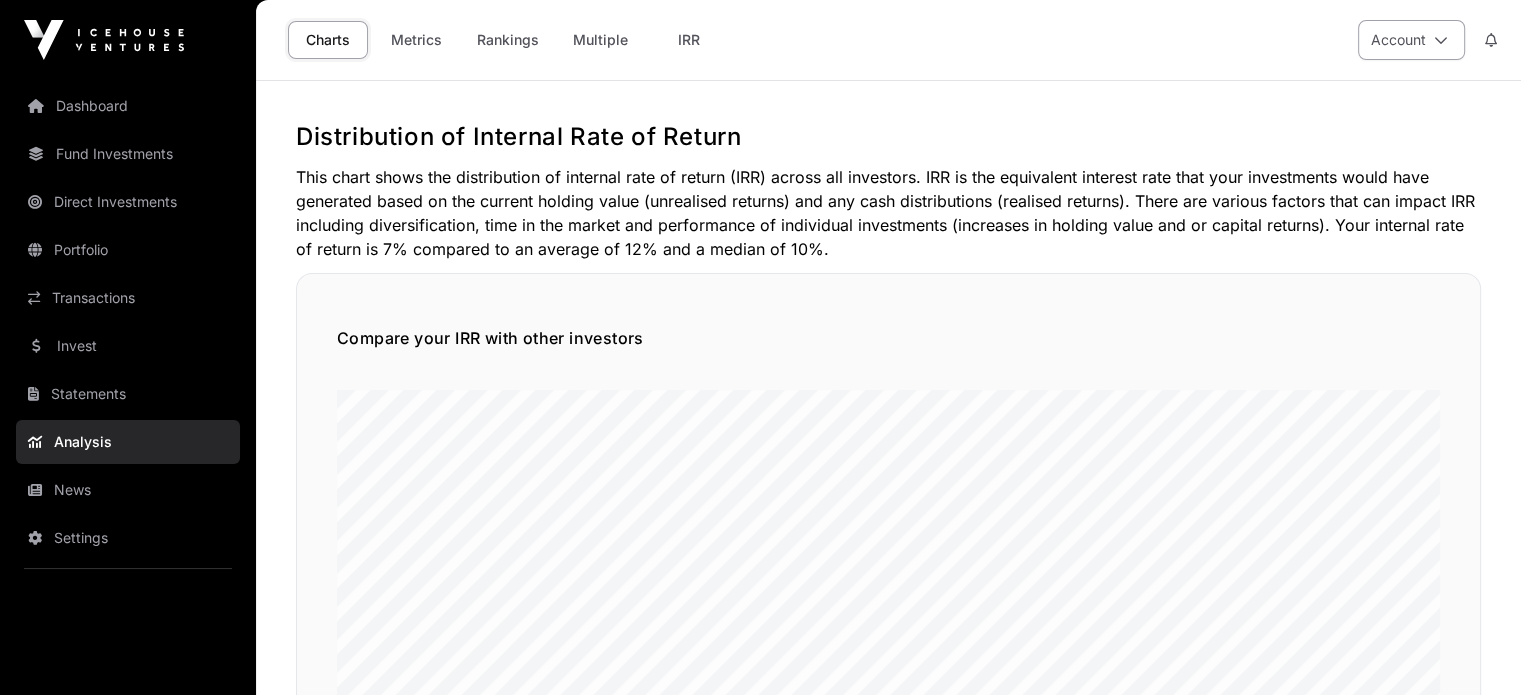 click 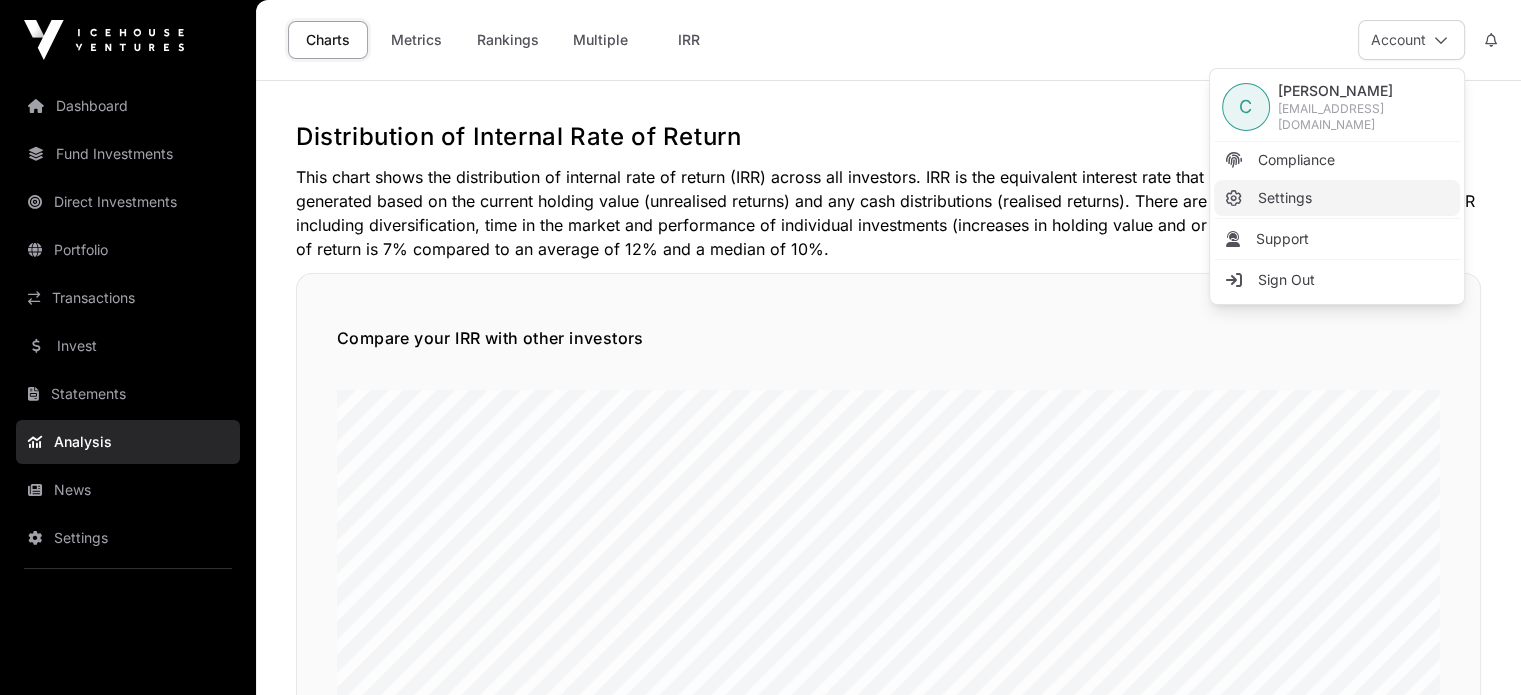 click on "Settings" 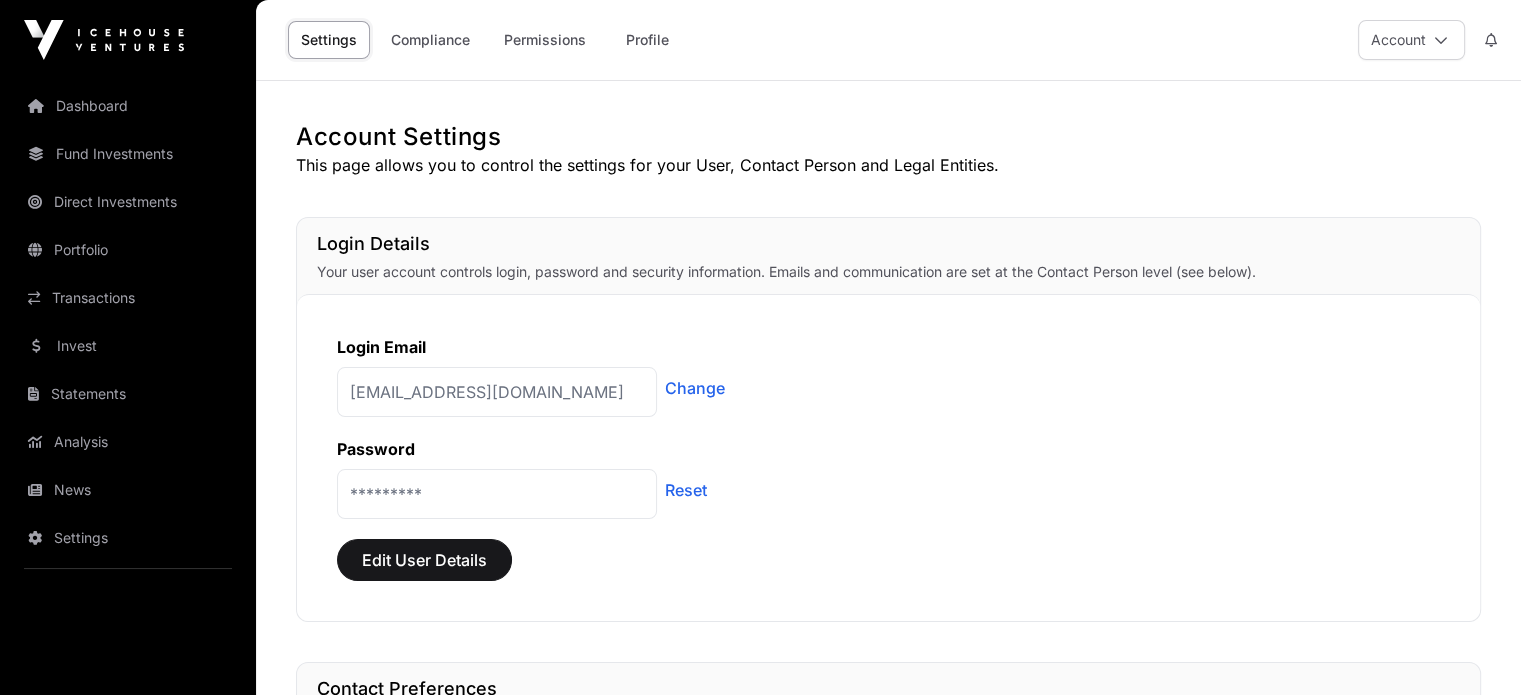 click on "Login Email [EMAIL_ADDRESS][DOMAIN_NAME]  Change  Password  *********   Reset  Edit User Details" 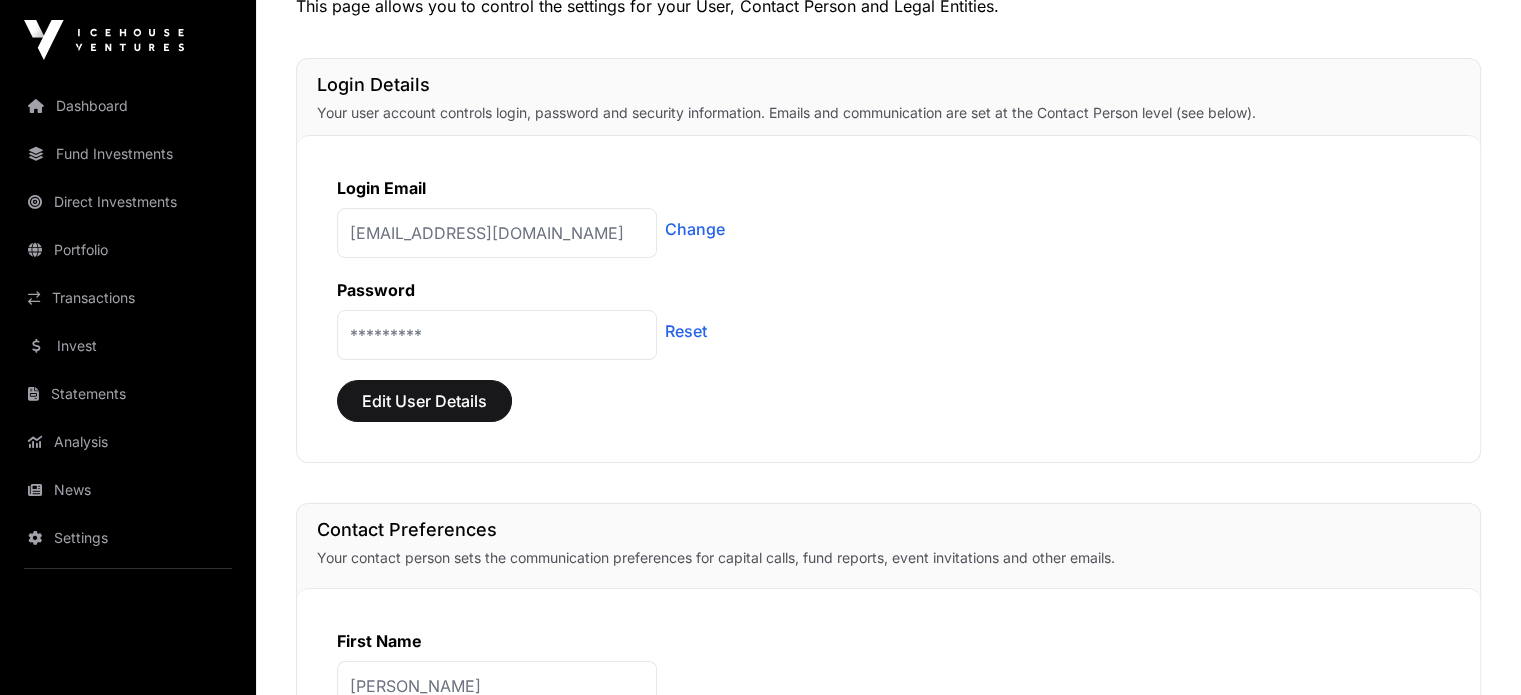 scroll, scrollTop: 0, scrollLeft: 0, axis: both 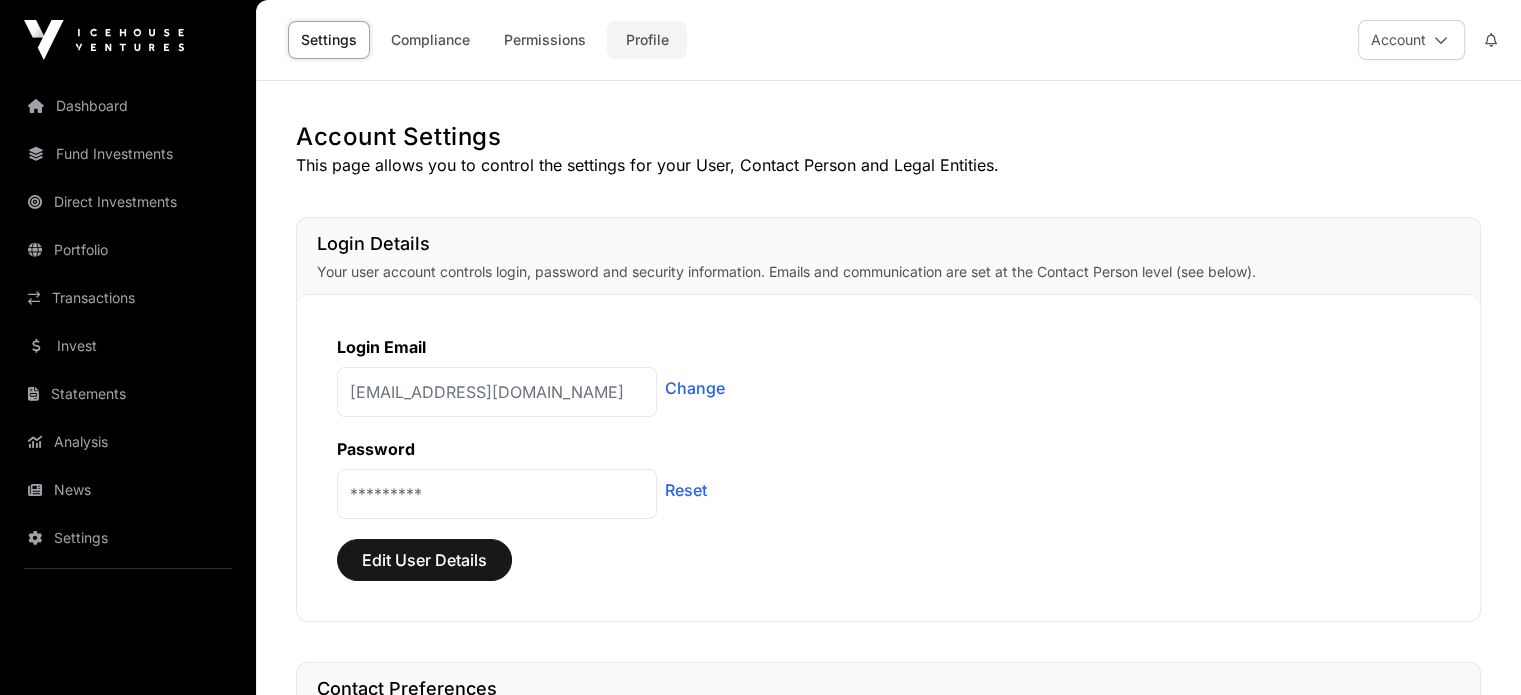 click on "Profile" 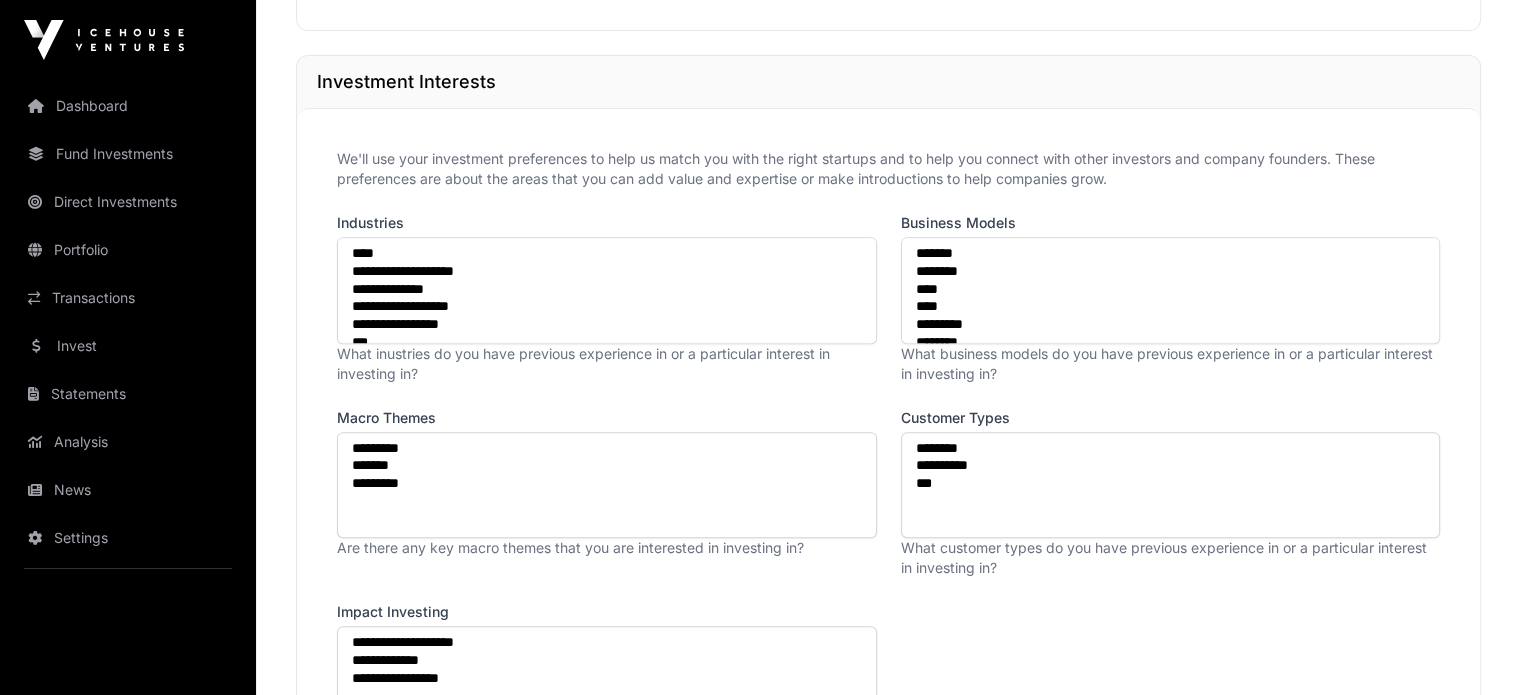 scroll, scrollTop: 780, scrollLeft: 0, axis: vertical 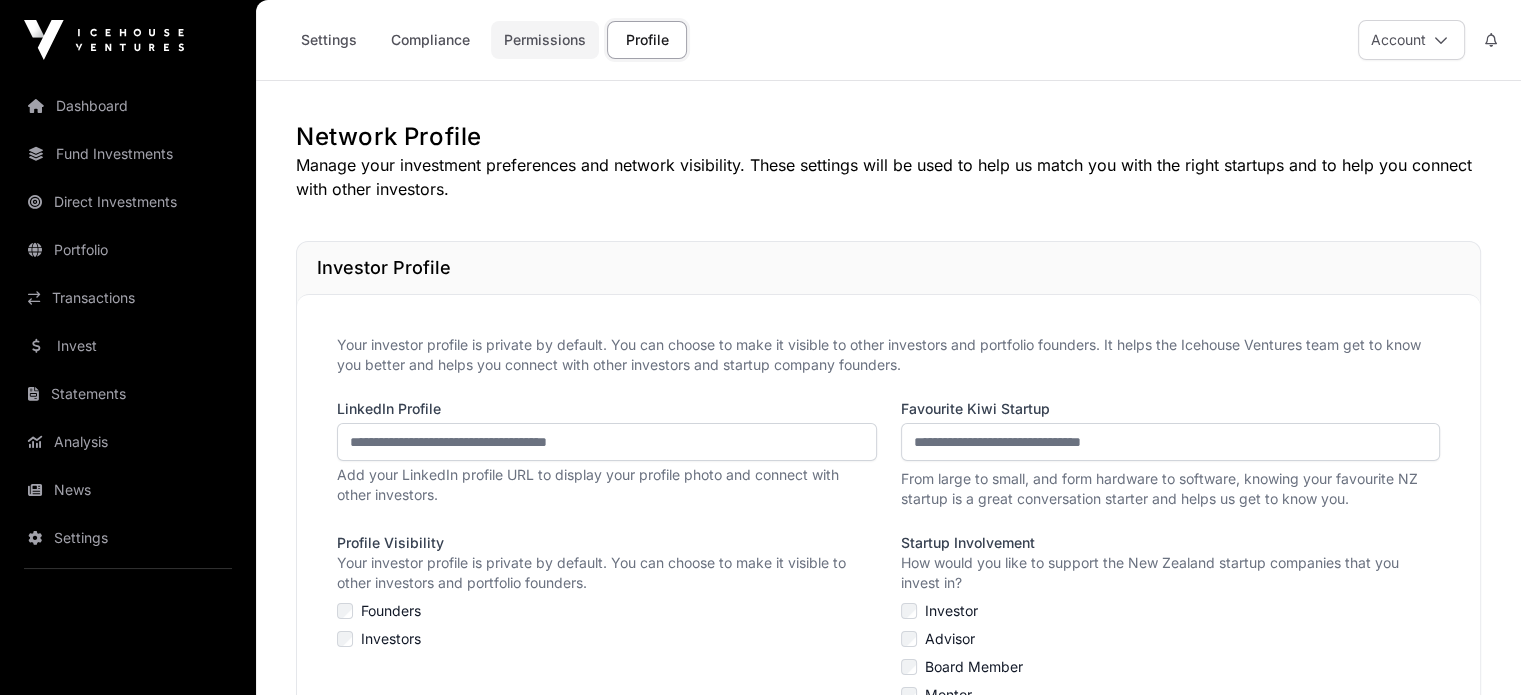 click on "Permissions" 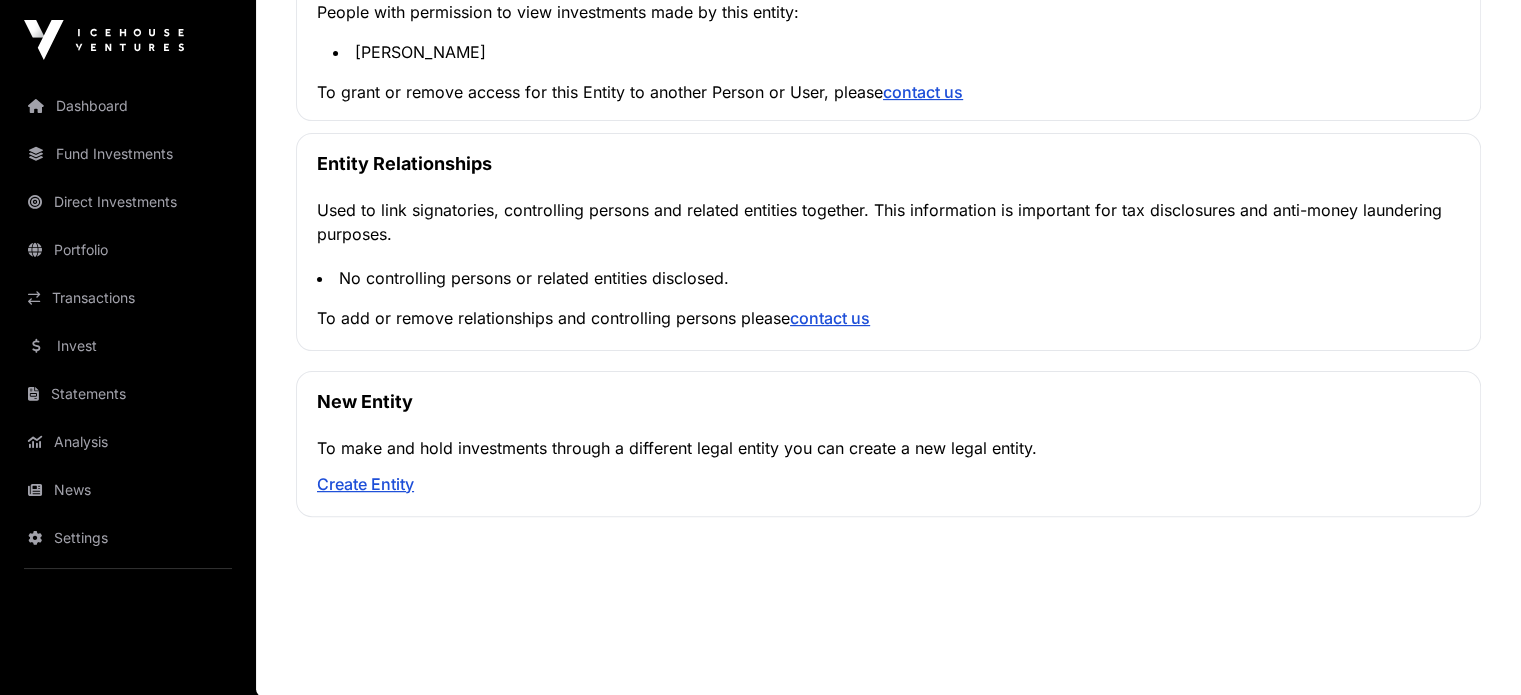 scroll, scrollTop: 0, scrollLeft: 0, axis: both 